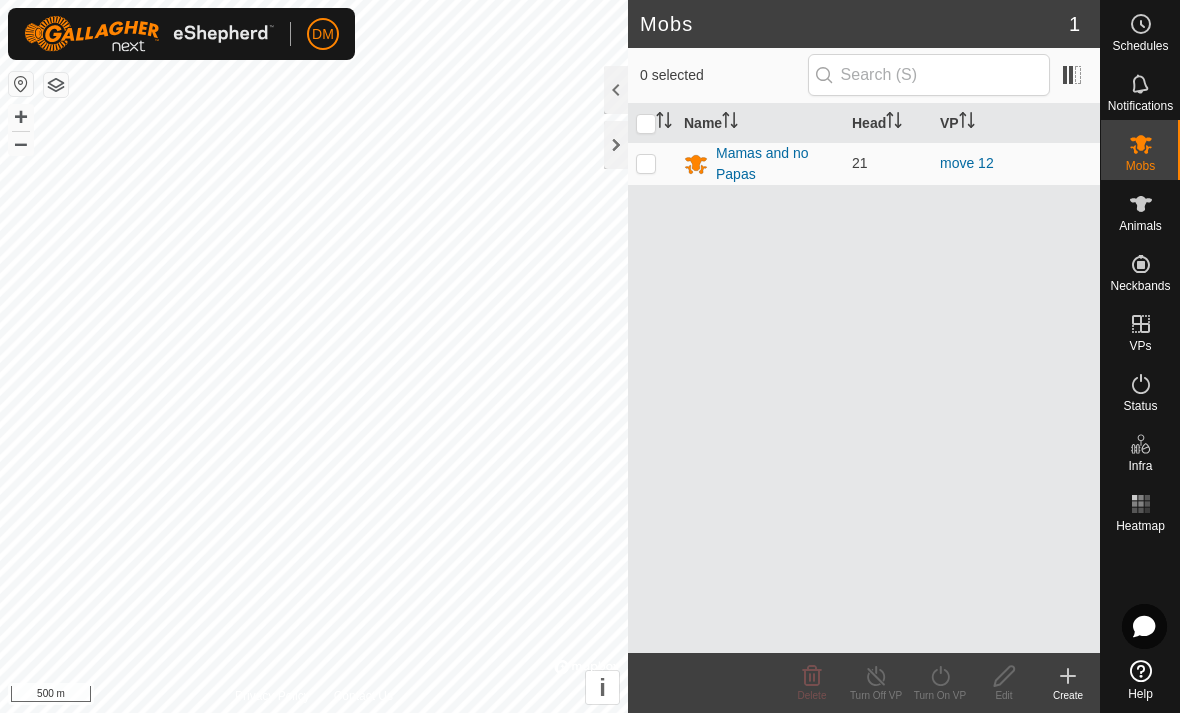 scroll, scrollTop: 0, scrollLeft: 0, axis: both 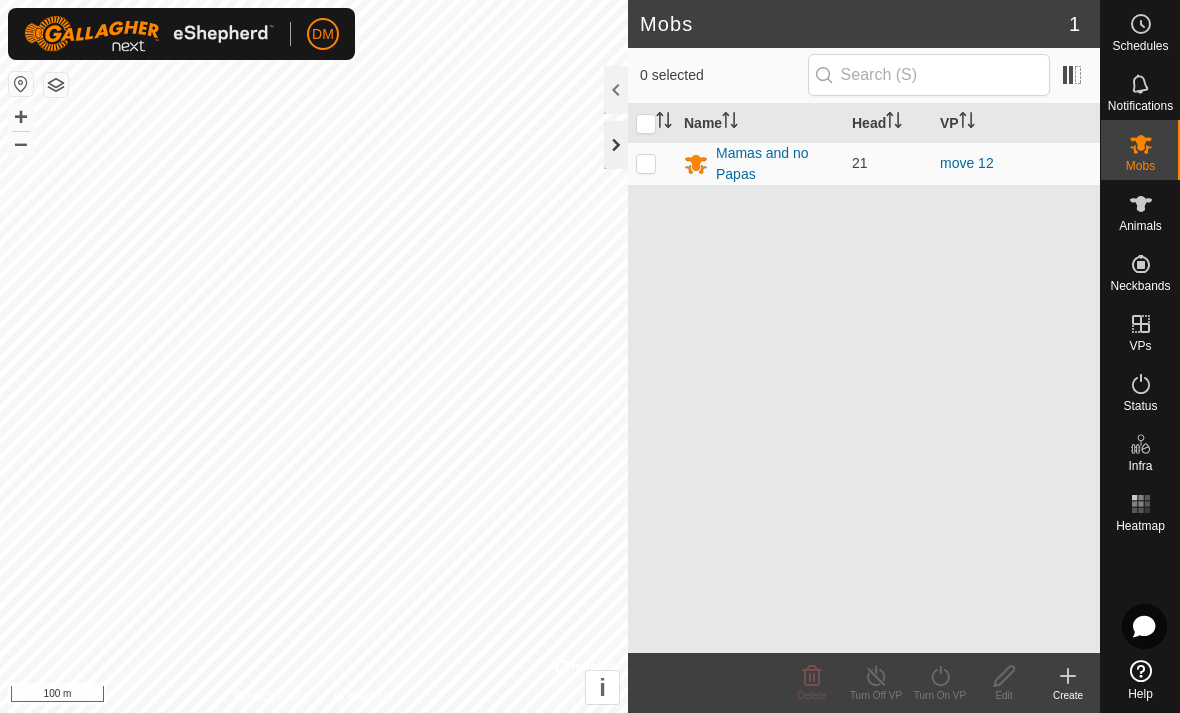 click 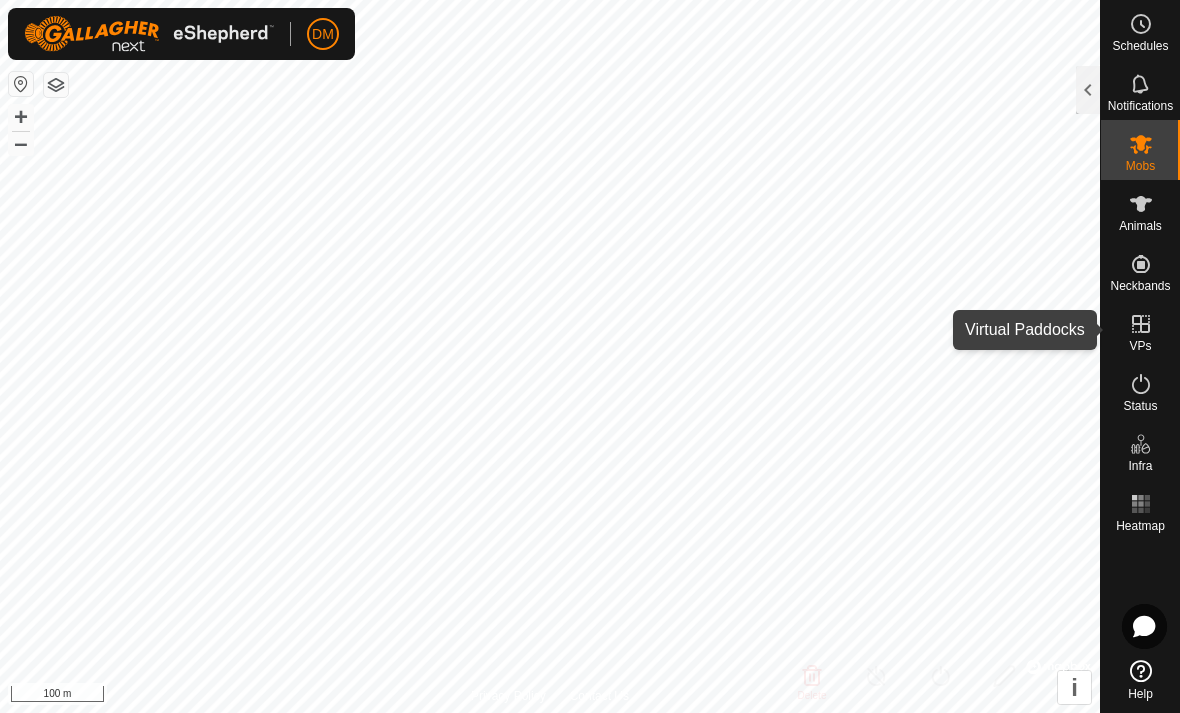 click on "VPs" at bounding box center [1140, 346] 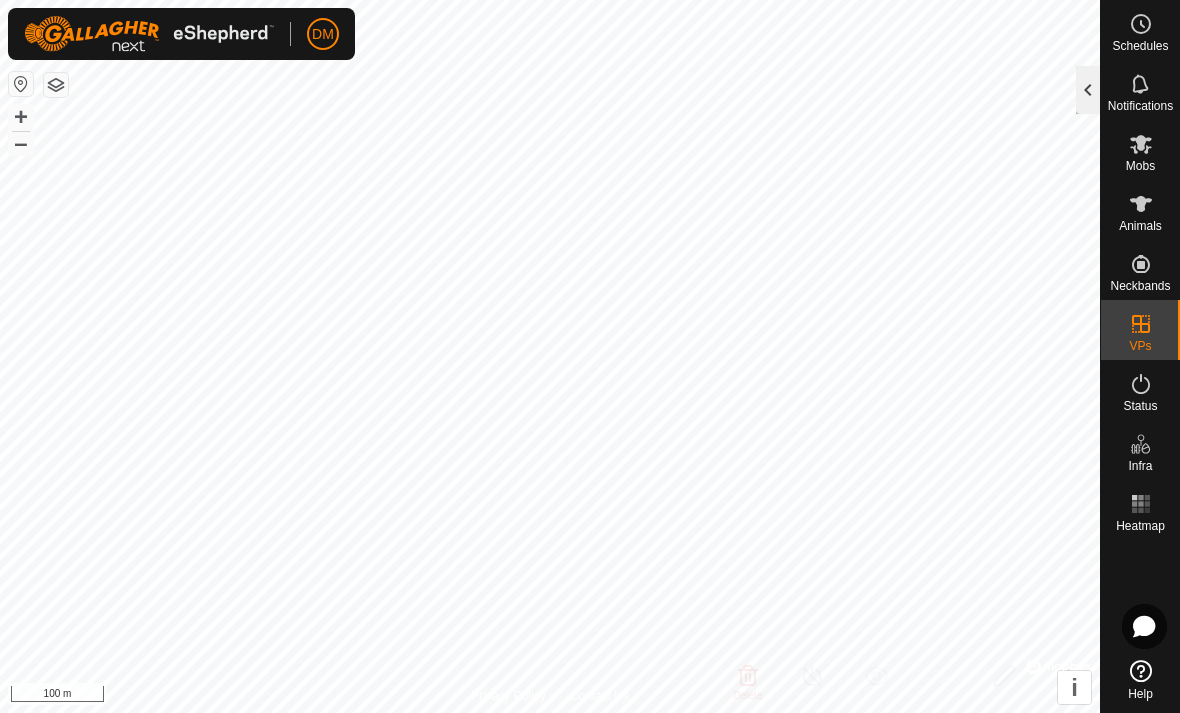 click 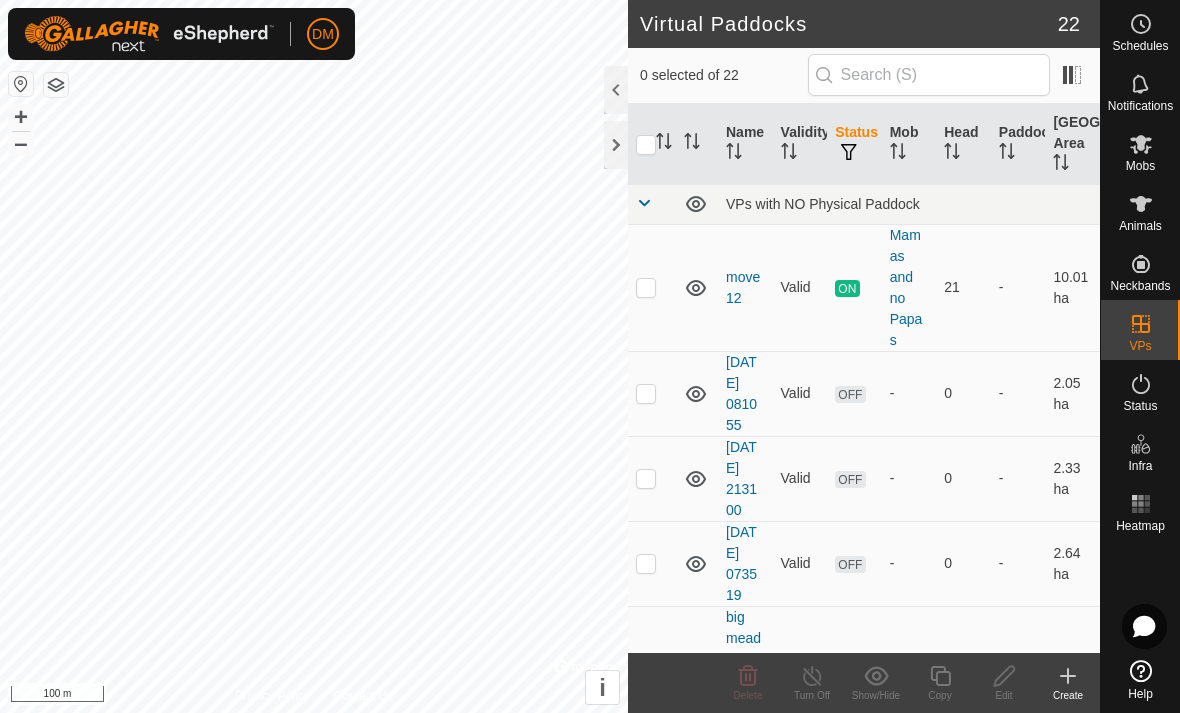 click 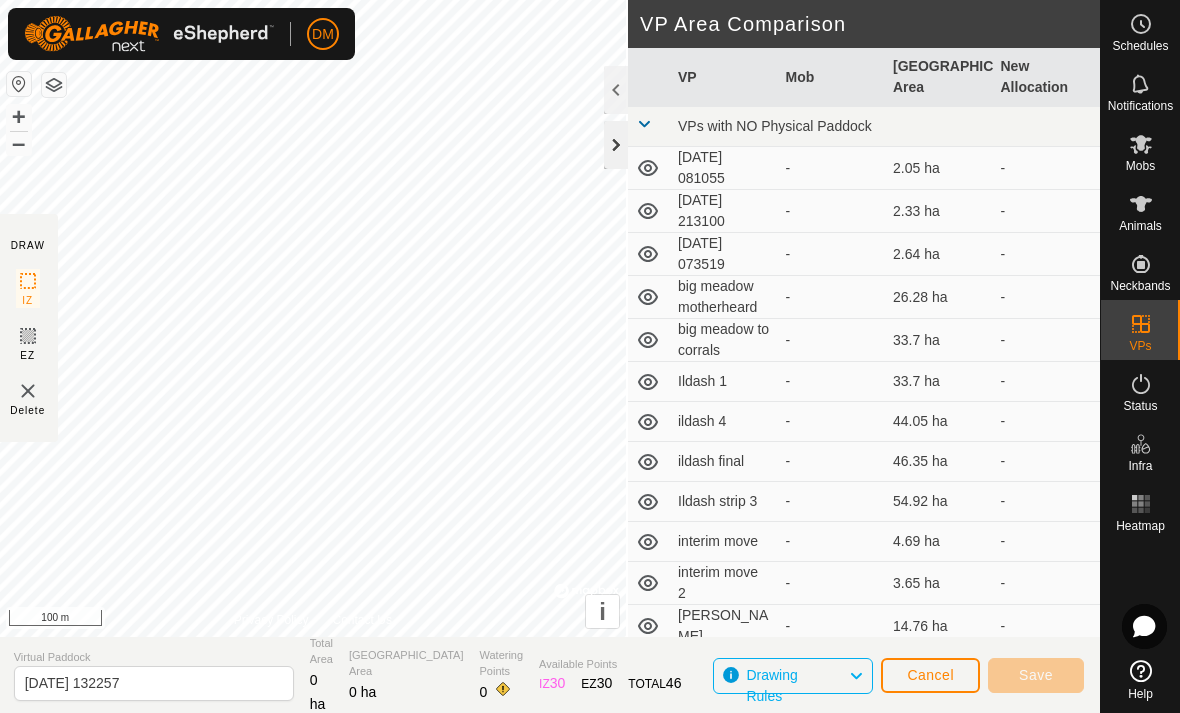 click 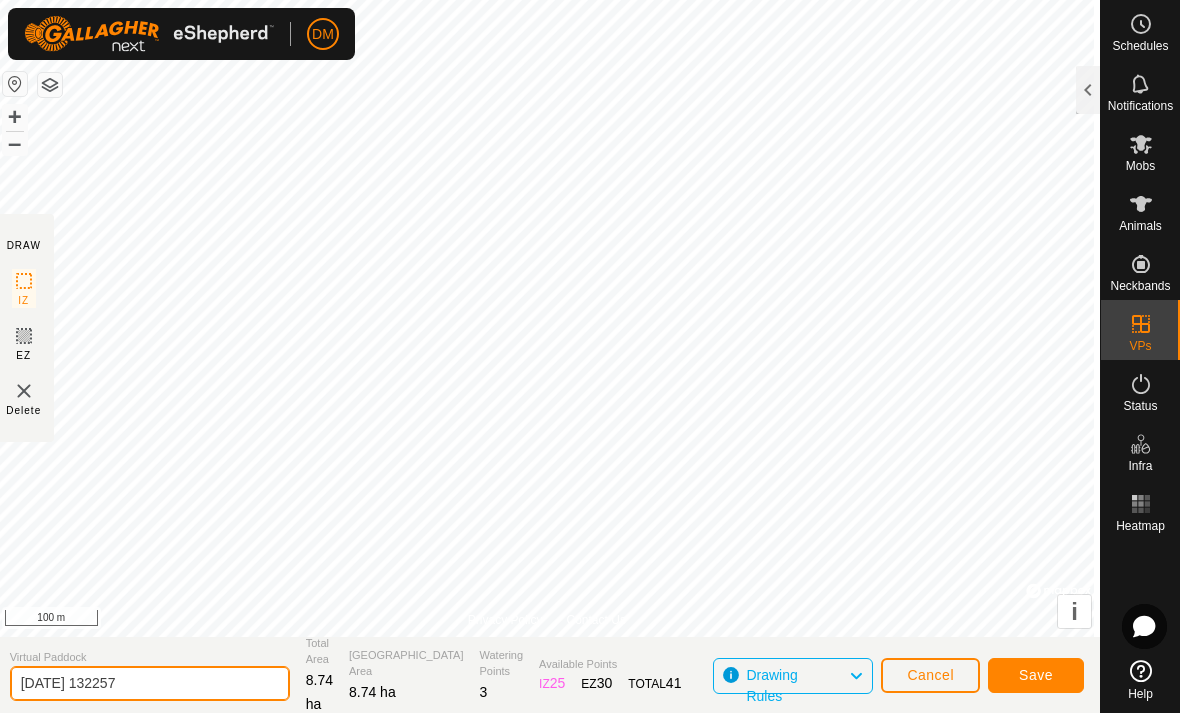 click on "DM Schedules Notifications Mobs Animals Neckbands VPs Status Infra Heatmap Help DRAW IZ EZ Delete Privacy Policy Contact Us + – ⇧ i ©  Mapbox , ©  OpenStreetMap ,  Improve this map 100 m VP Area Comparison     VP   Mob   Grazing Area   New Allocation  VPs with NO Physical Paddock  [DATE] 081055  -  2.05 ha  +6.69 ha  [DATE] 213100  -  2.33 ha  +6.41 ha  [DATE] 073519  -  2.64 ha  +6.1 ha  big meadow motherheard  -  26.28 ha  -17.54 ha  big meadow to corrals  -  33.7 ha  -24.96 ha  Ildash 1  -  33.7 ha  -24.96 ha  ildash 4  -  44.05 ha  -35.31 ha  ildash final  -  46.35 ha  -37.61 ha  Ildash strip 3  -  54.92 ha  -46.18 ha  interim move  -  4.69 ha  +4.05 ha  interim move 2  -  3.65 ha  +5.09 [PERSON_NAME] meadow  -  14.76 ha  -6.02 [PERSON_NAME] to [PERSON_NAME]  -  18.1 ha  -9.36 ha  move 11  -  4.08 ha  +4.66 ha  move 12   Mamas and no Papas   10.01 ha  -1.27 ha  move 4  -  3.35 ha  +5.39 ha  move 5  -  4.66 ha  +4.08 ha  move 7  -  7.26 ha  +1.48 ha  move 9  -  2.69 ha  +6.05 ha  move10  -" at bounding box center (590, 356) 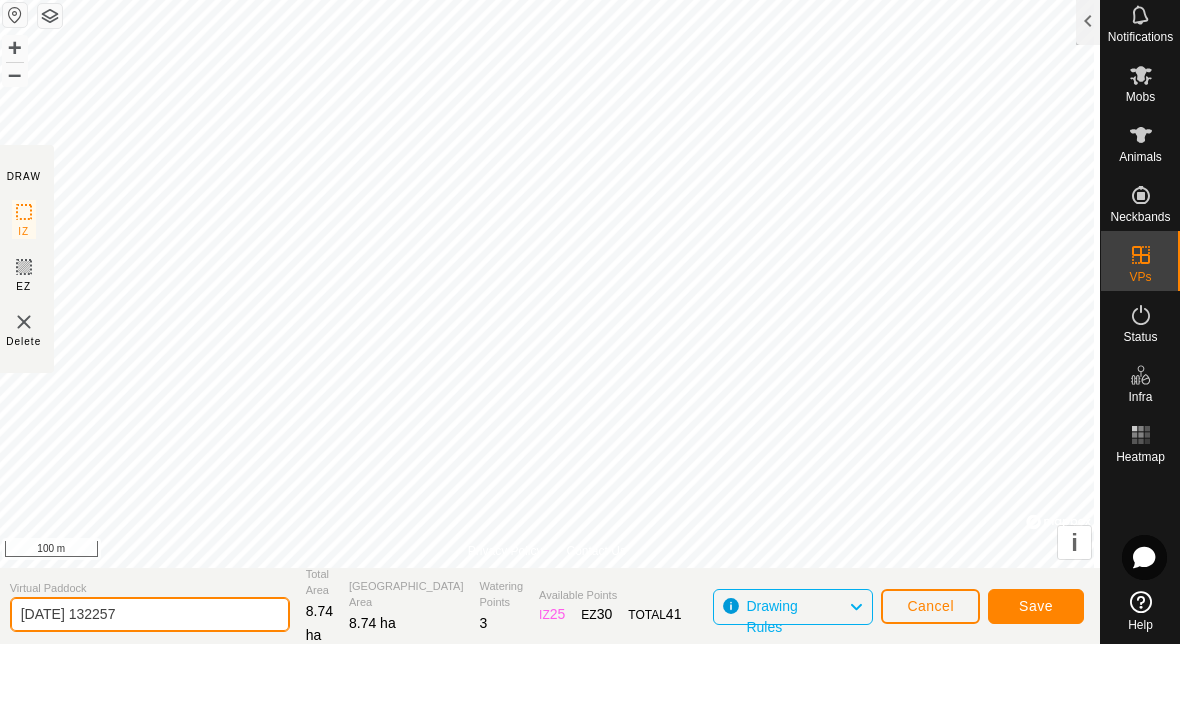 click on "[DATE] 132257" 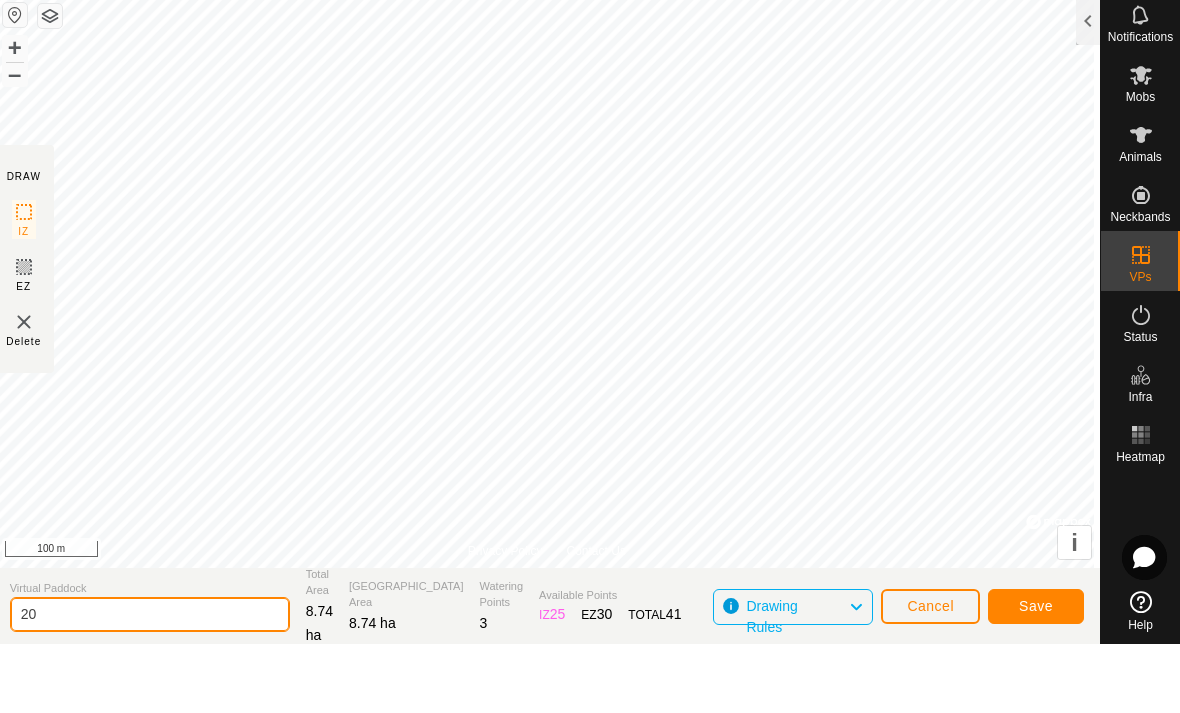type on "2" 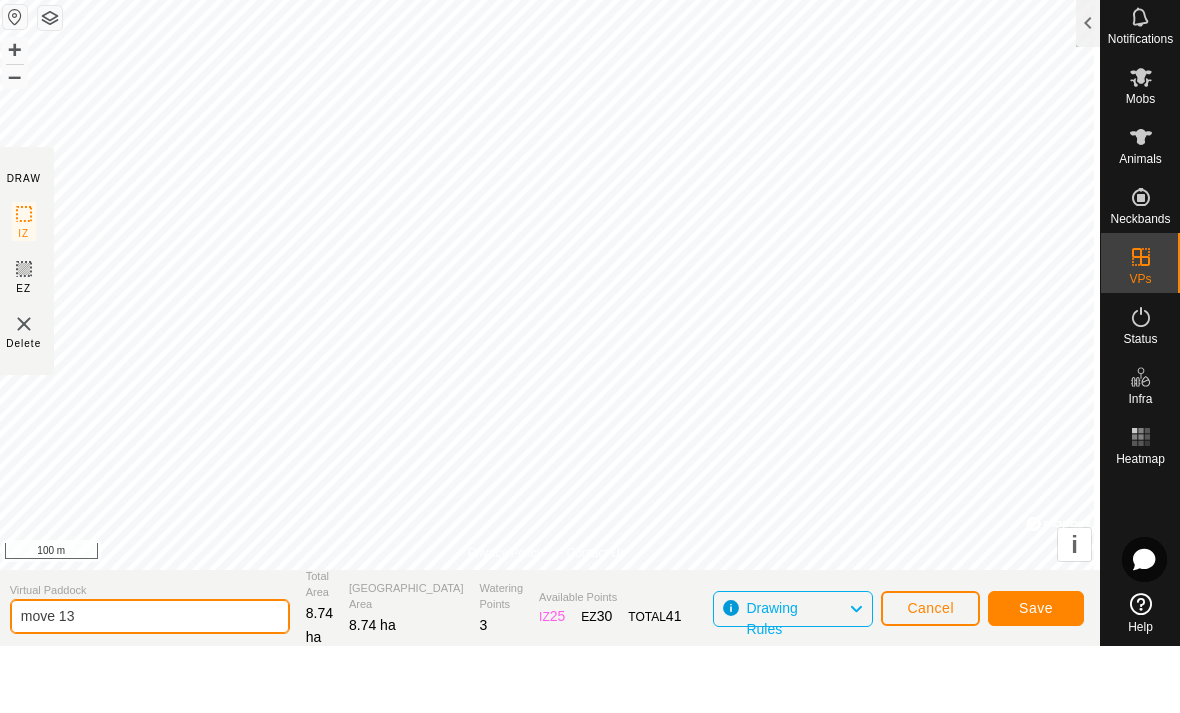 type on "move 13" 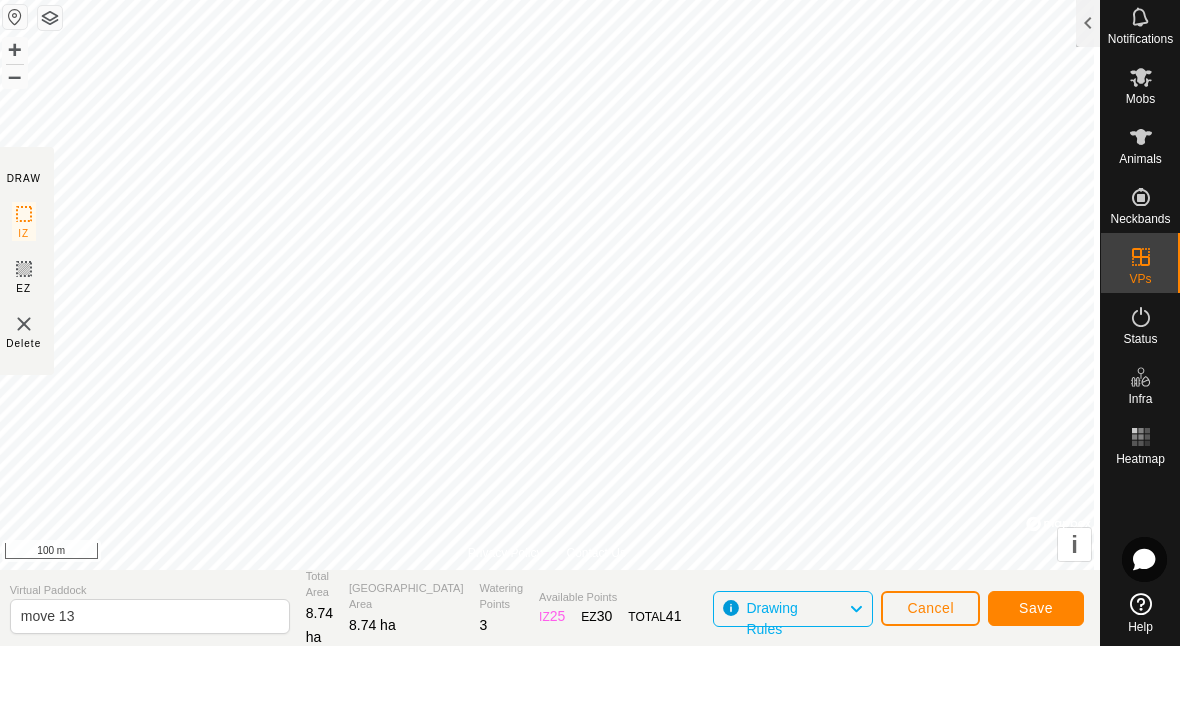 click on "Save" 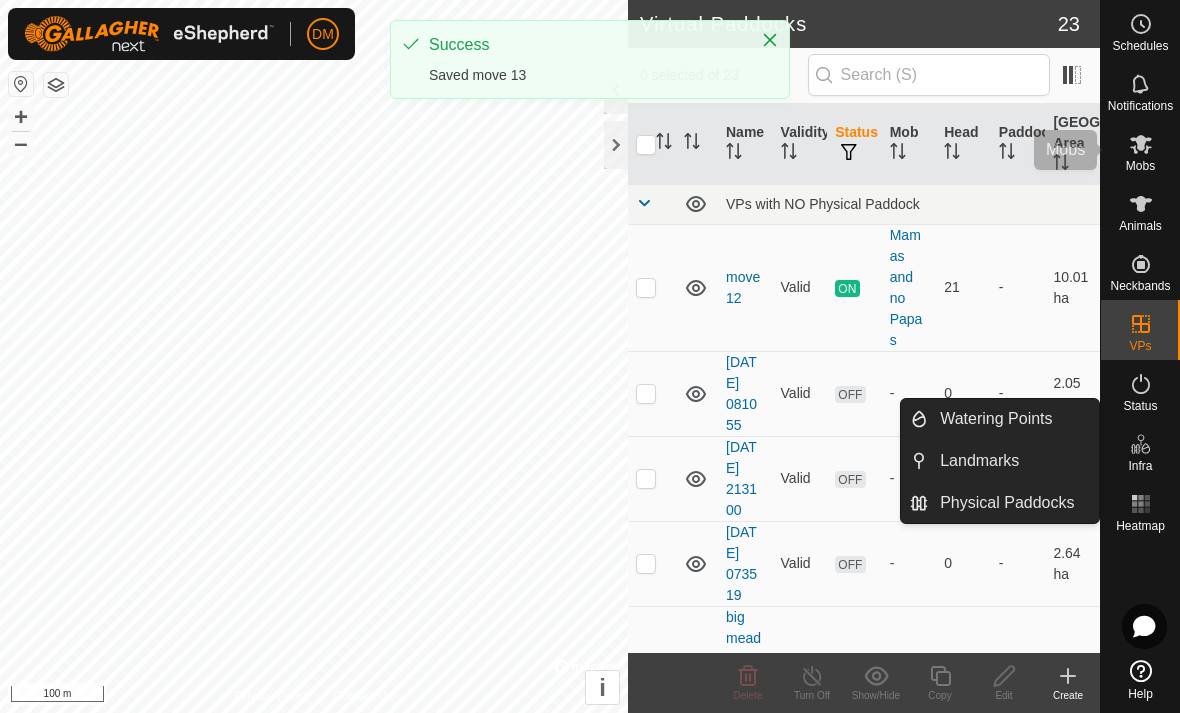 click 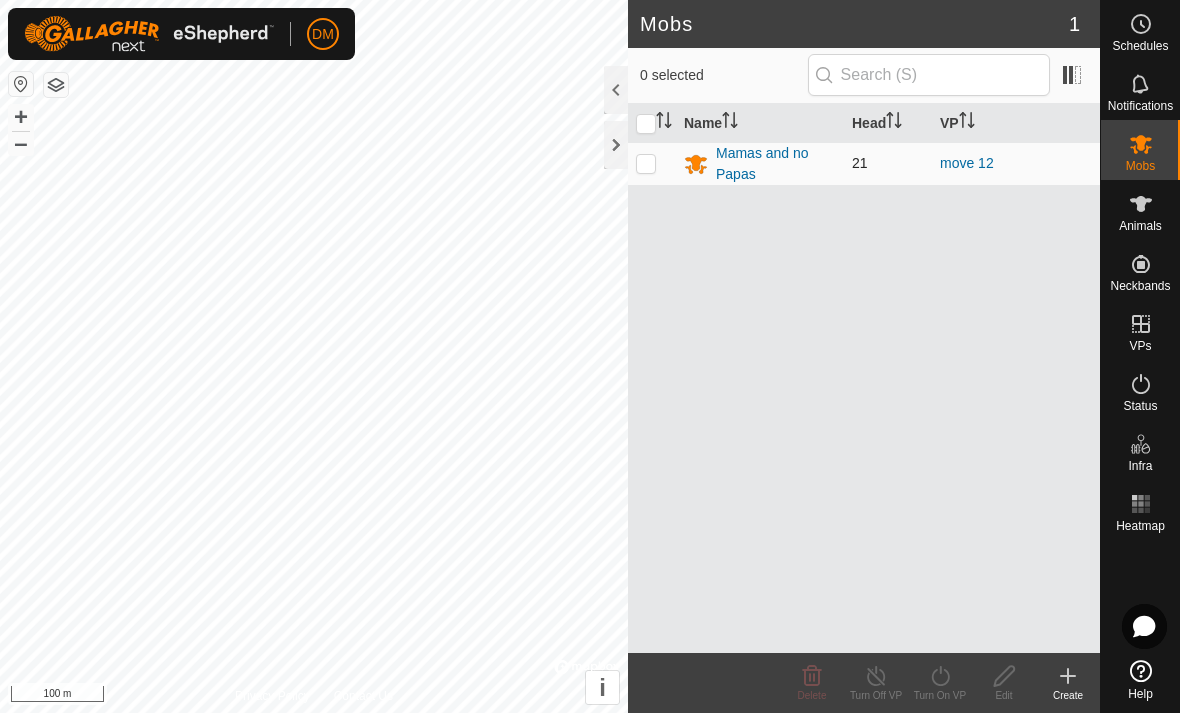click at bounding box center (646, 163) 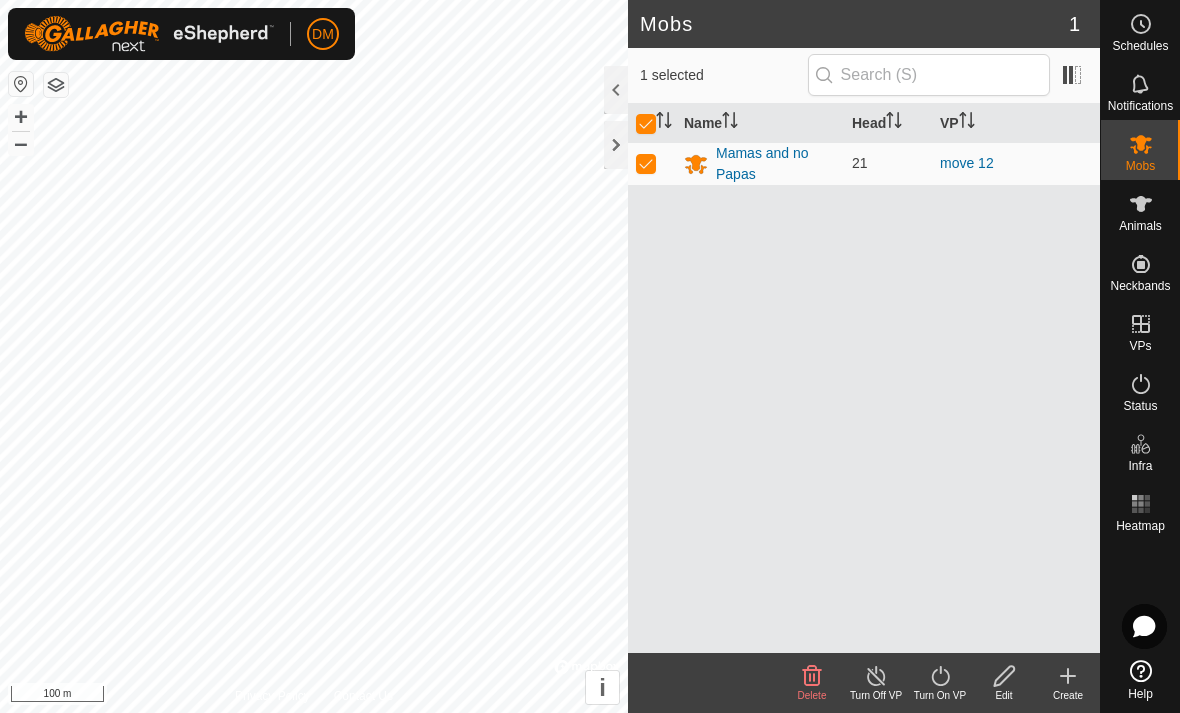 click 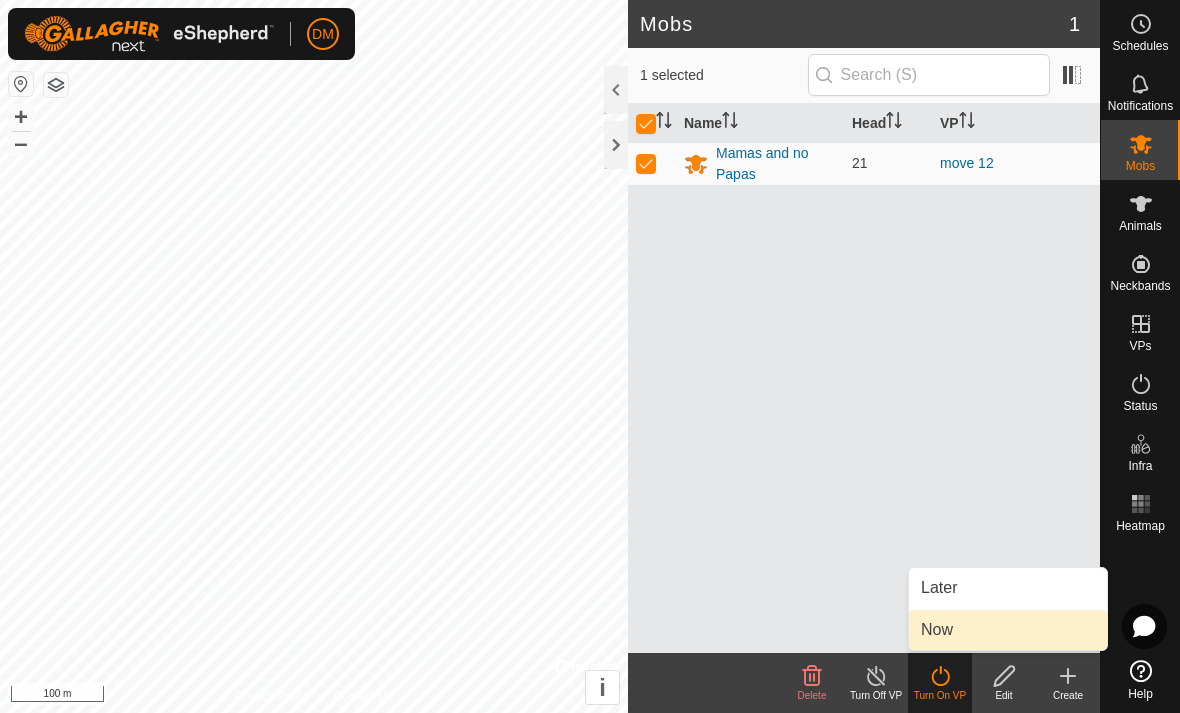 click on "Now" at bounding box center [1008, 630] 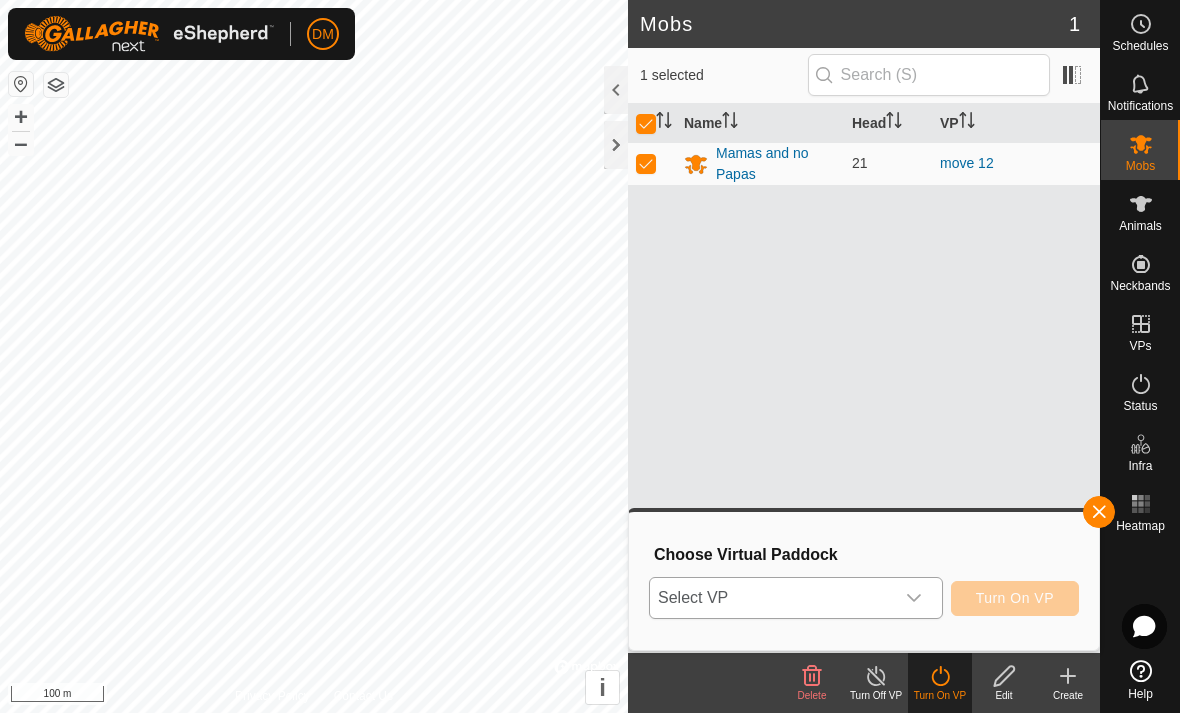 click on "Select VP" at bounding box center [772, 598] 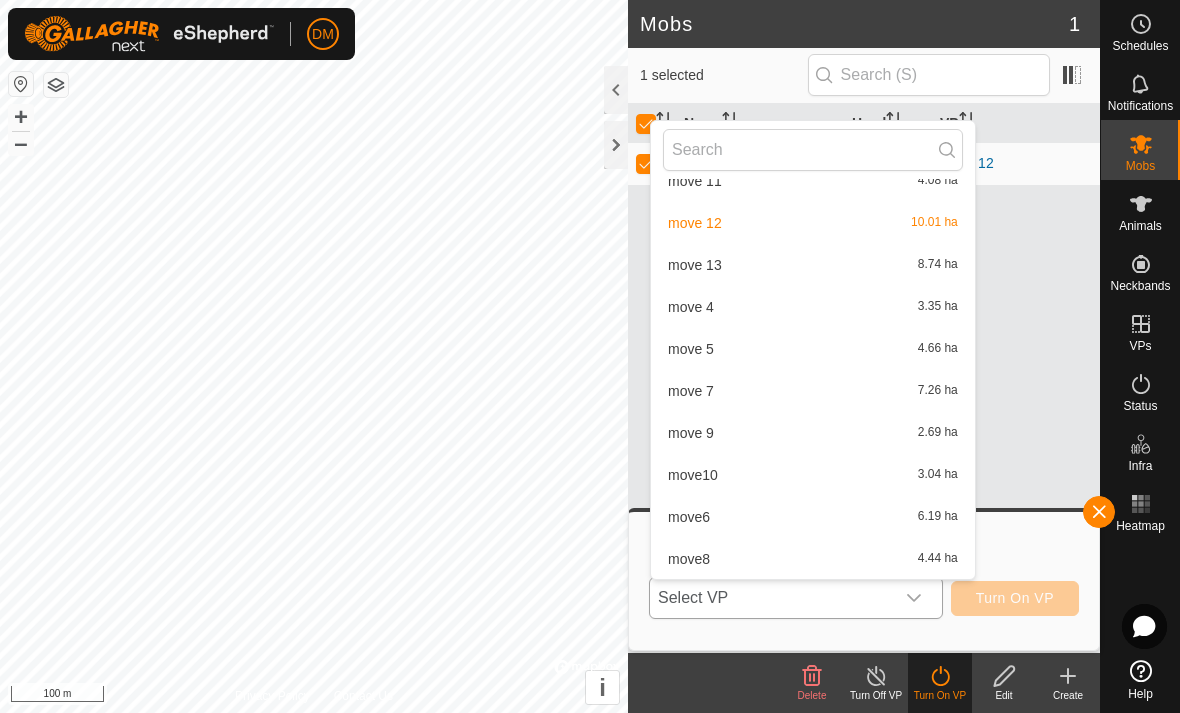 scroll, scrollTop: 610, scrollLeft: 0, axis: vertical 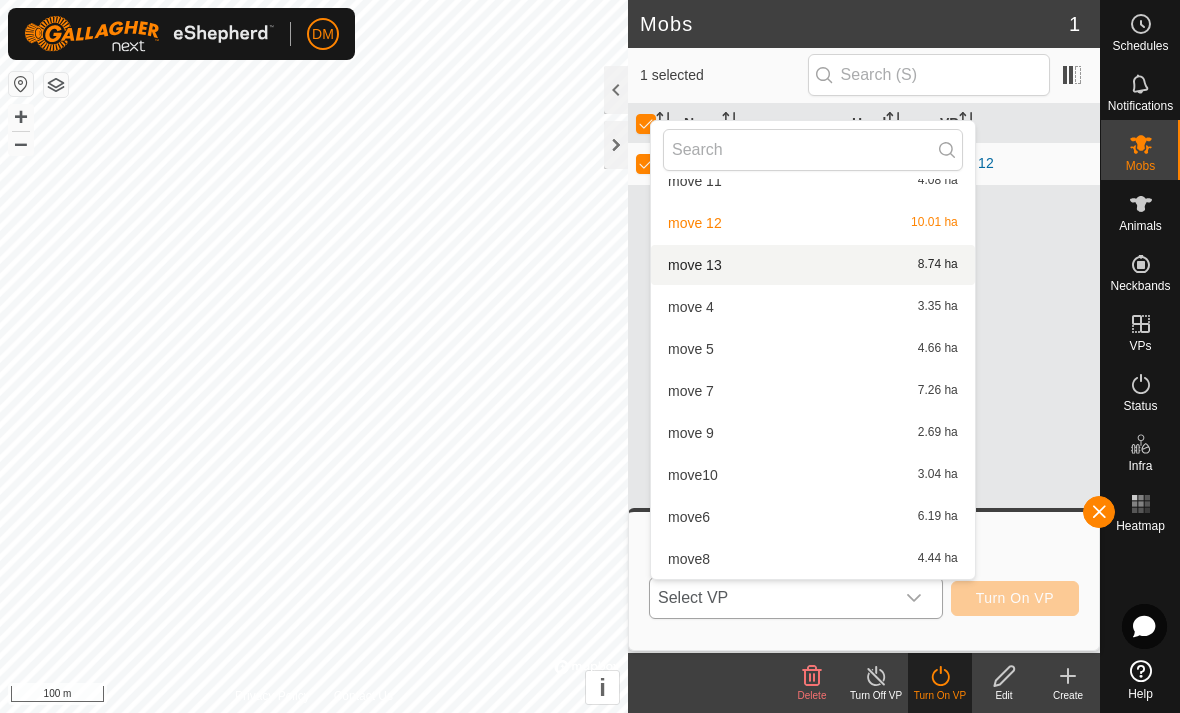 click on "move 13  8.74 ha" at bounding box center [813, 265] 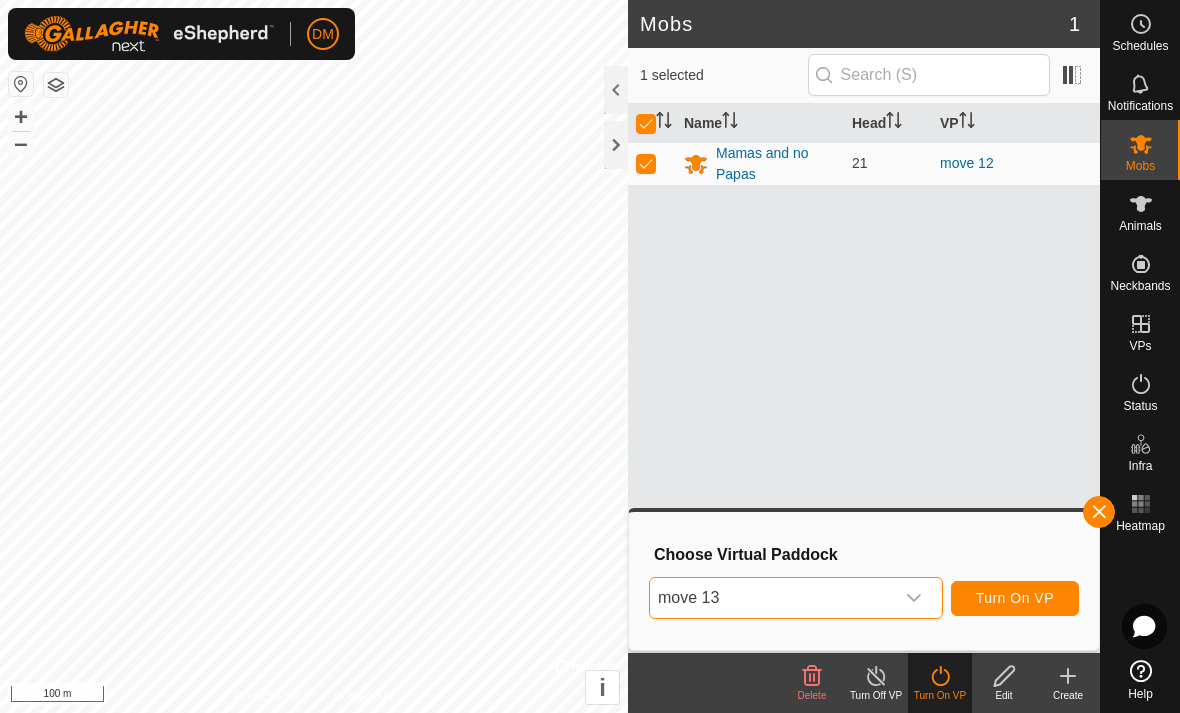 click on "Turn On VP" at bounding box center (1015, 598) 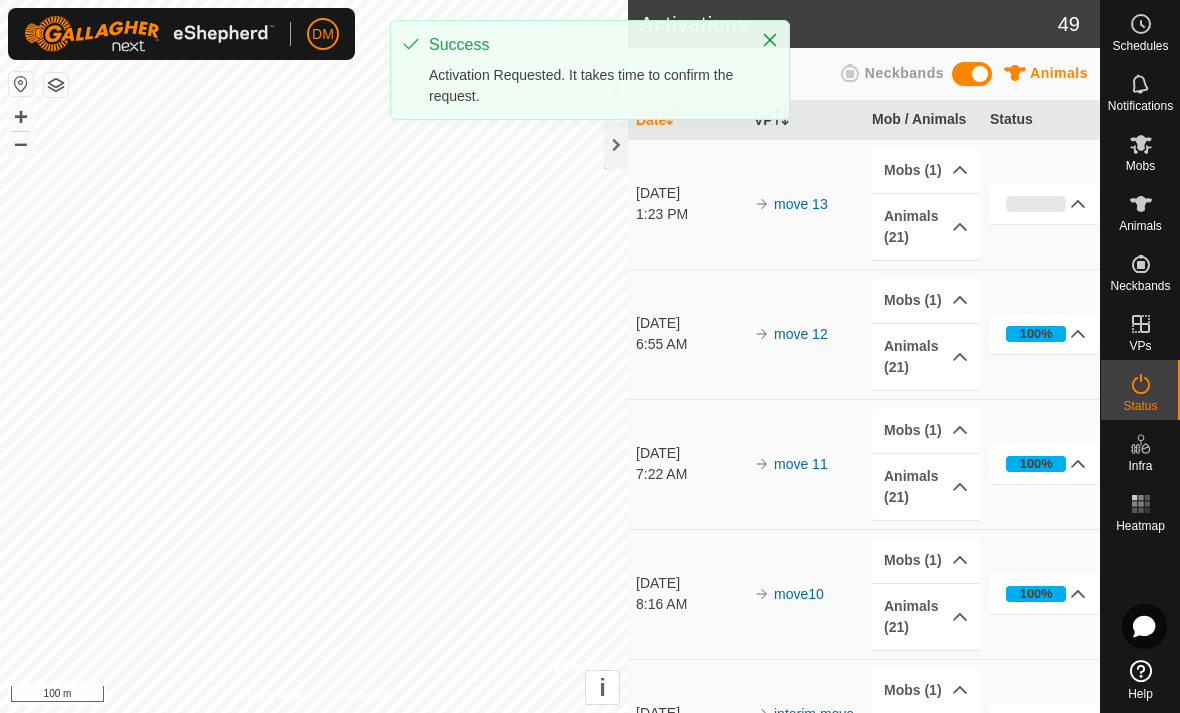 click on "Animals" at bounding box center [1140, 226] 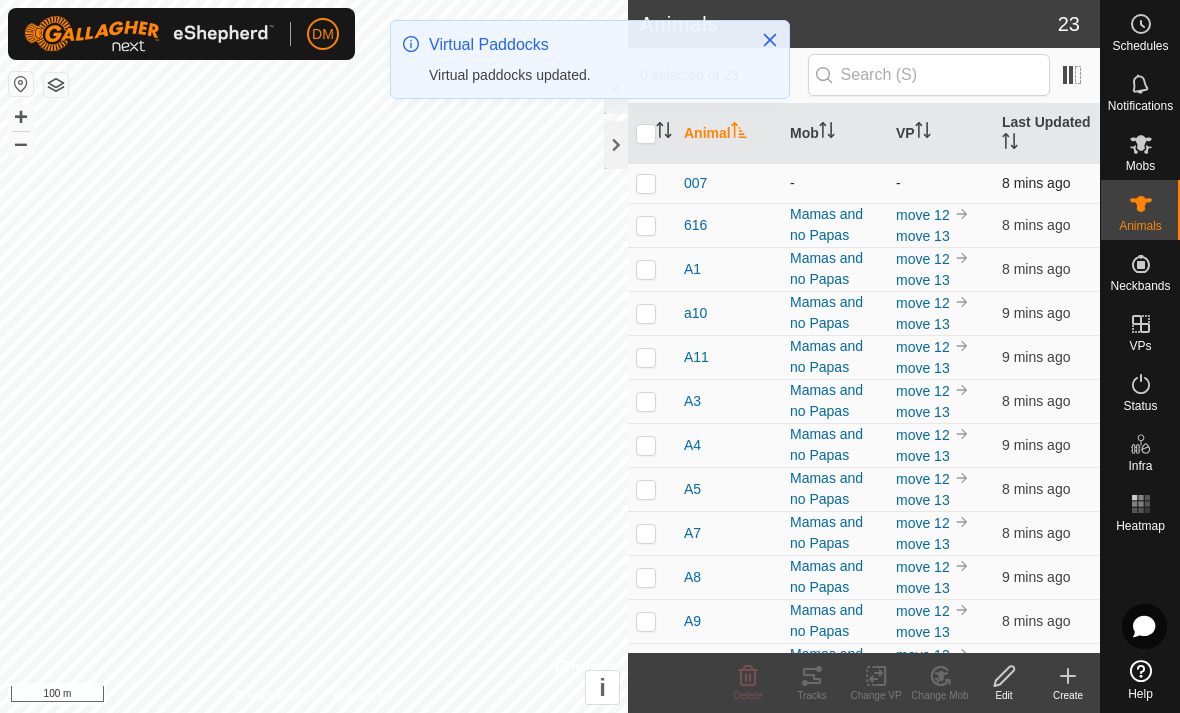 click at bounding box center (646, 183) 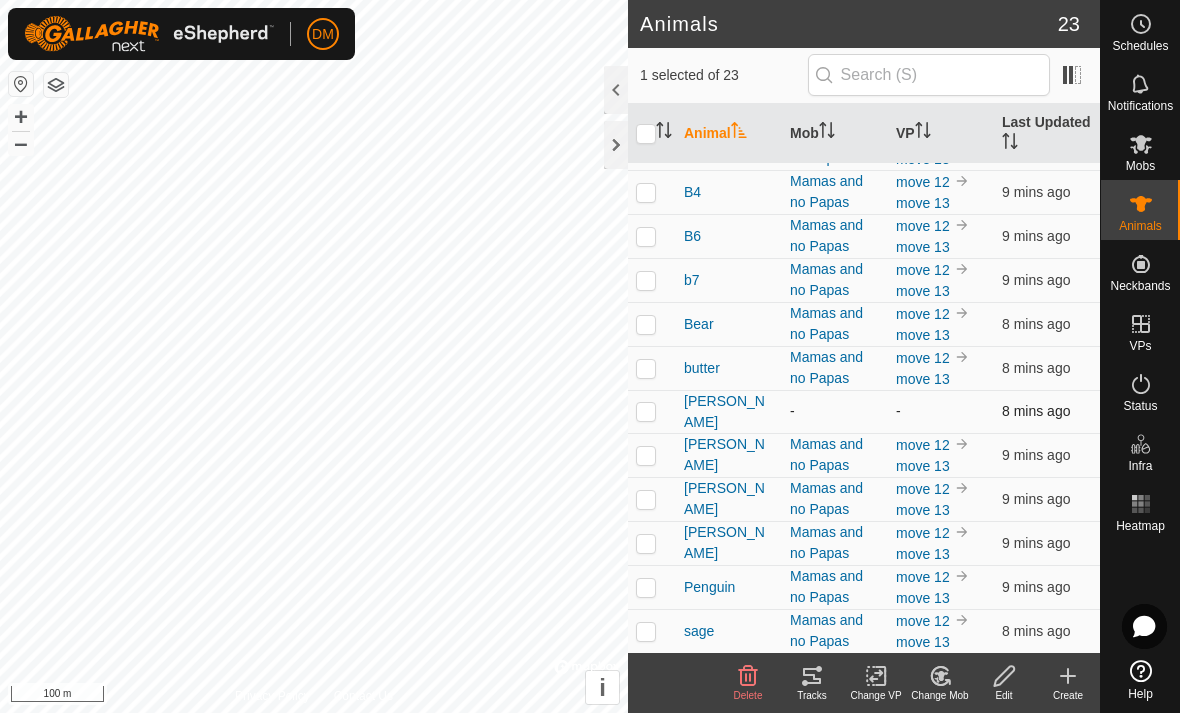 scroll, scrollTop: 515, scrollLeft: 0, axis: vertical 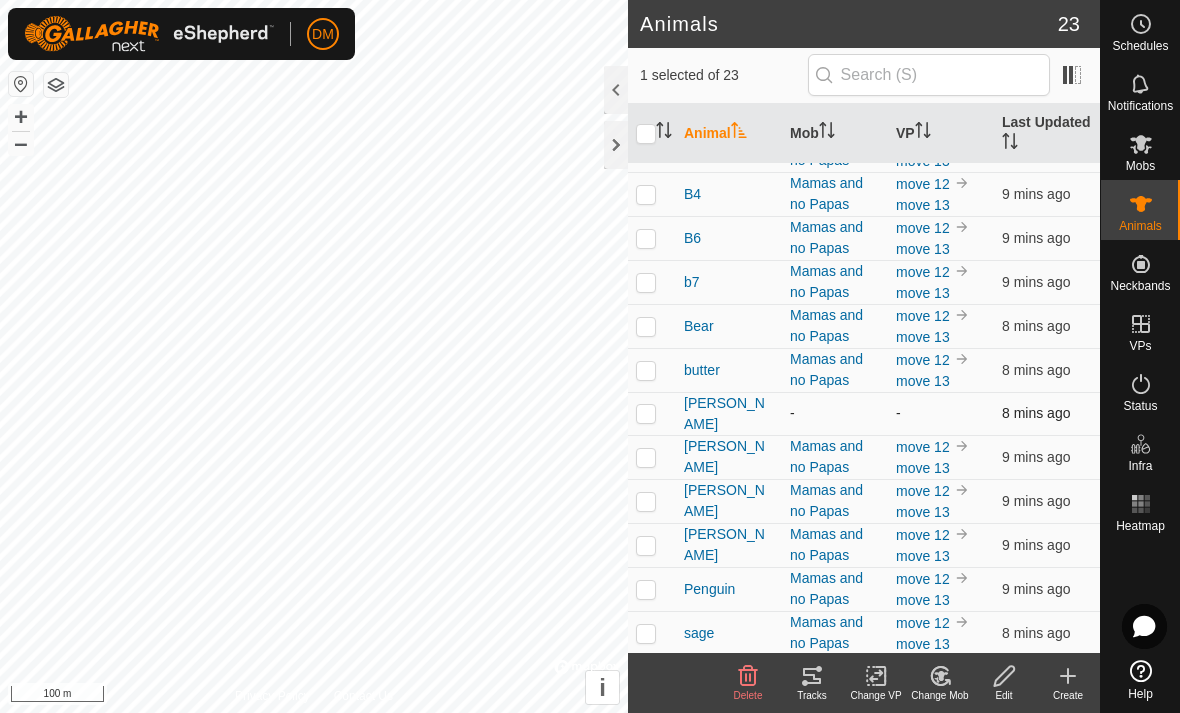 click at bounding box center (646, 413) 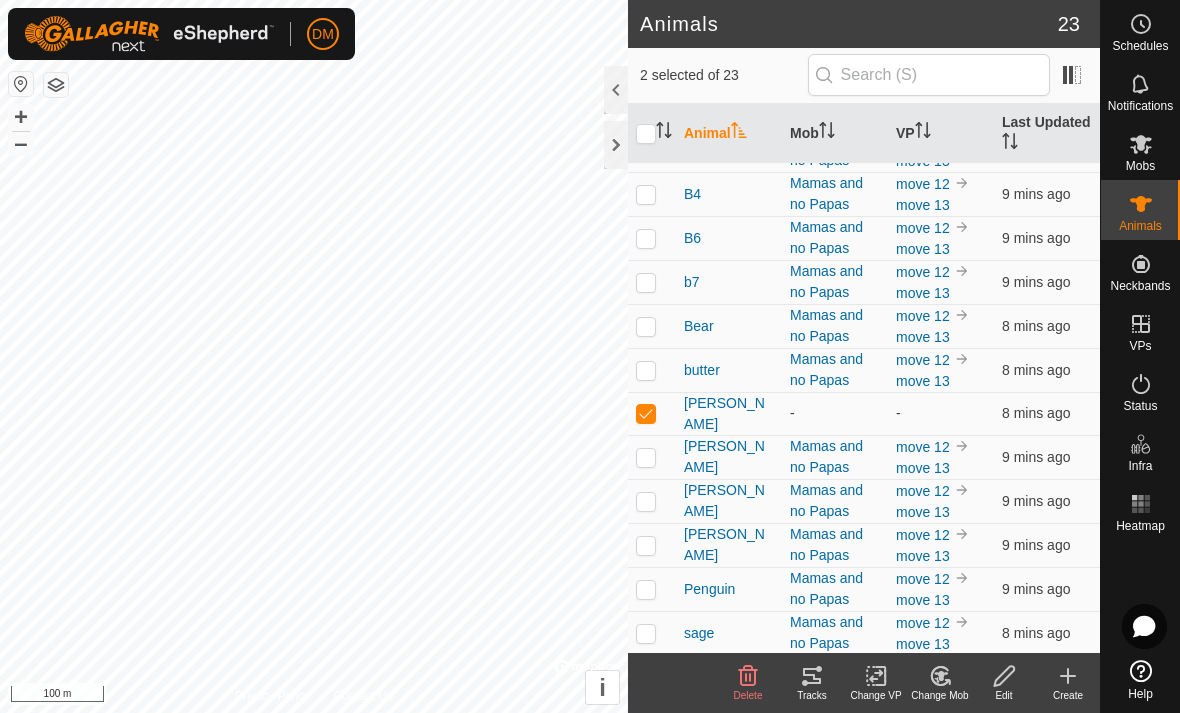 click 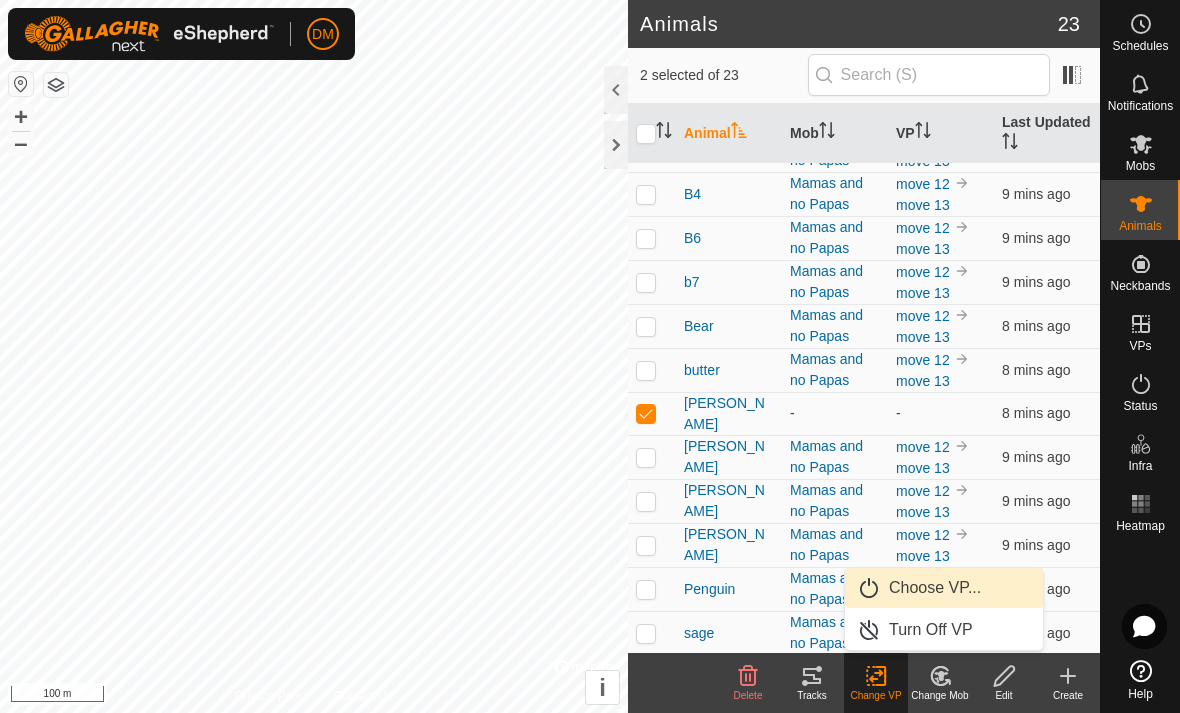 click on "Choose VP..." at bounding box center [944, 588] 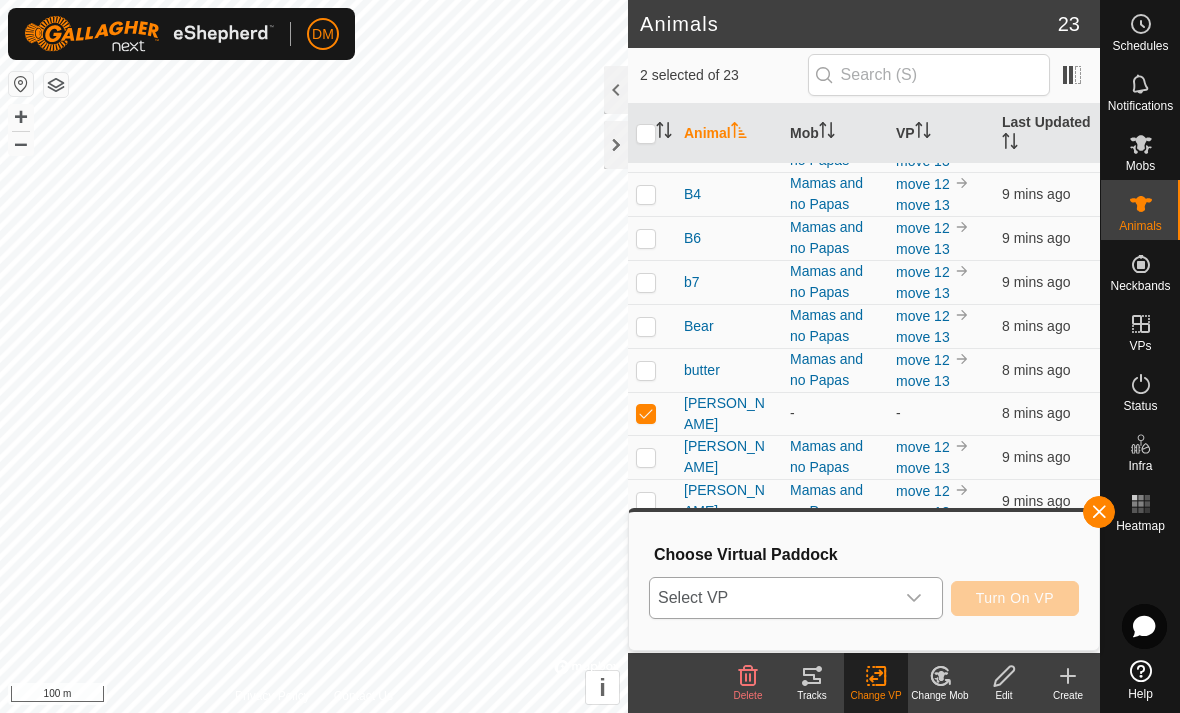 click on "Select VP" at bounding box center (772, 598) 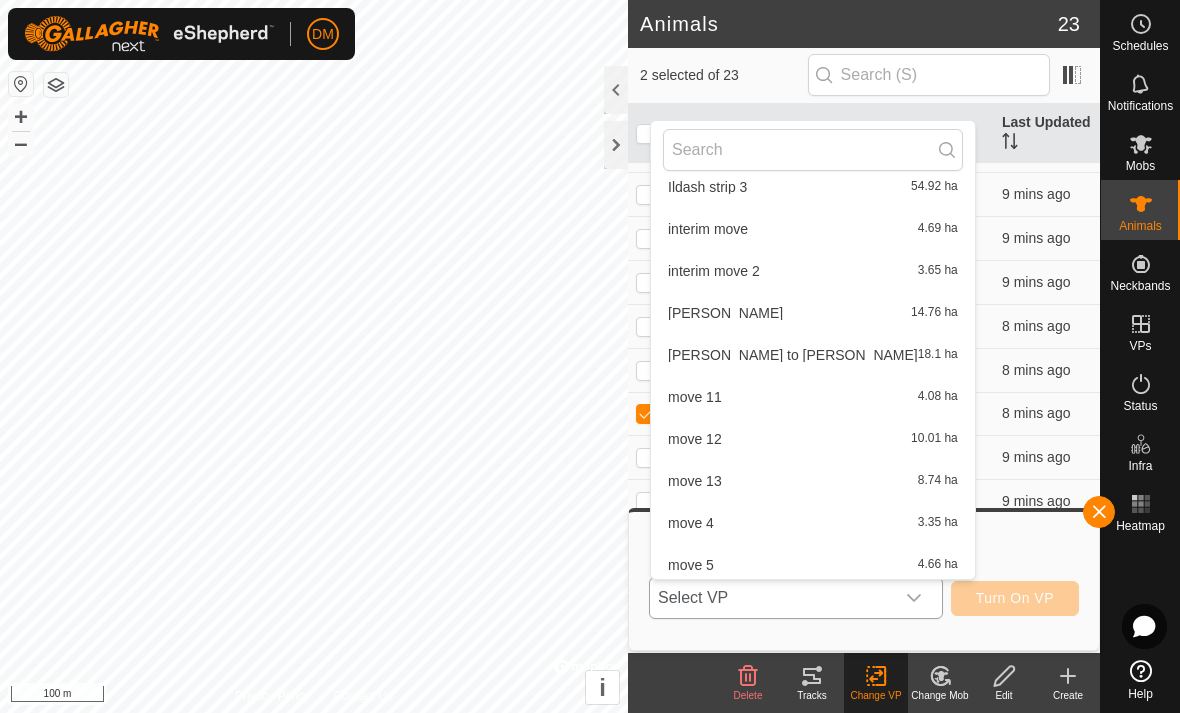 scroll, scrollTop: 456, scrollLeft: 0, axis: vertical 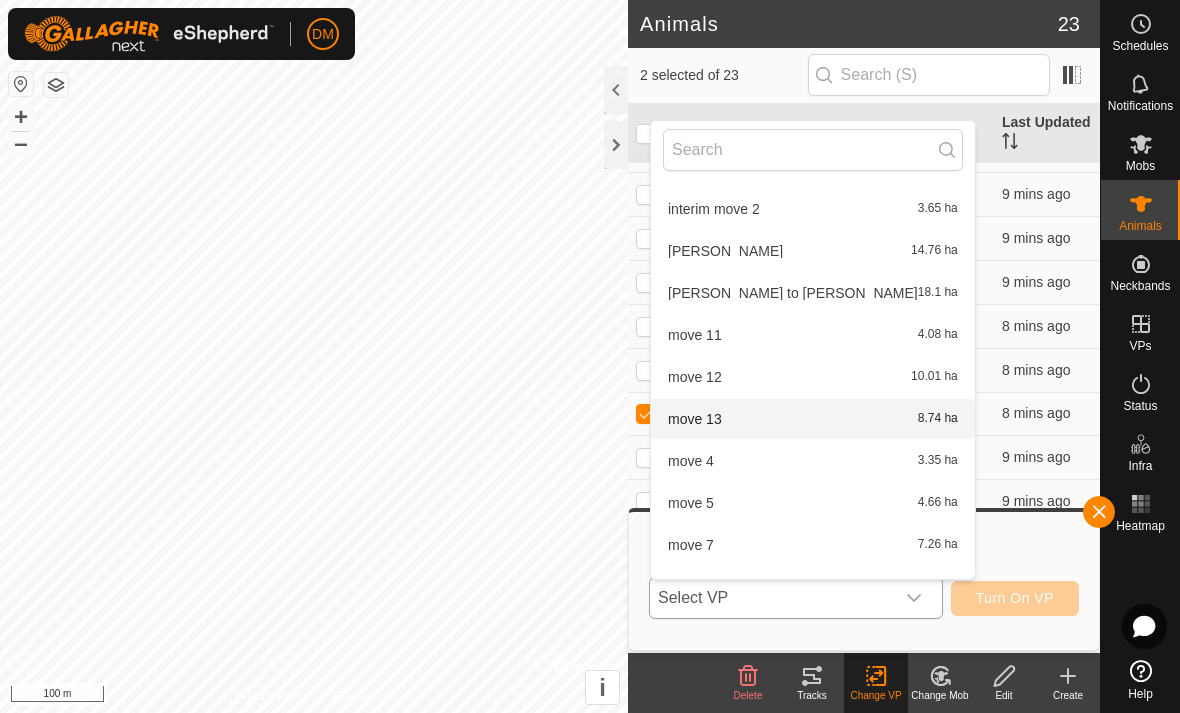 click on "move 13  8.74 ha" at bounding box center [813, 419] 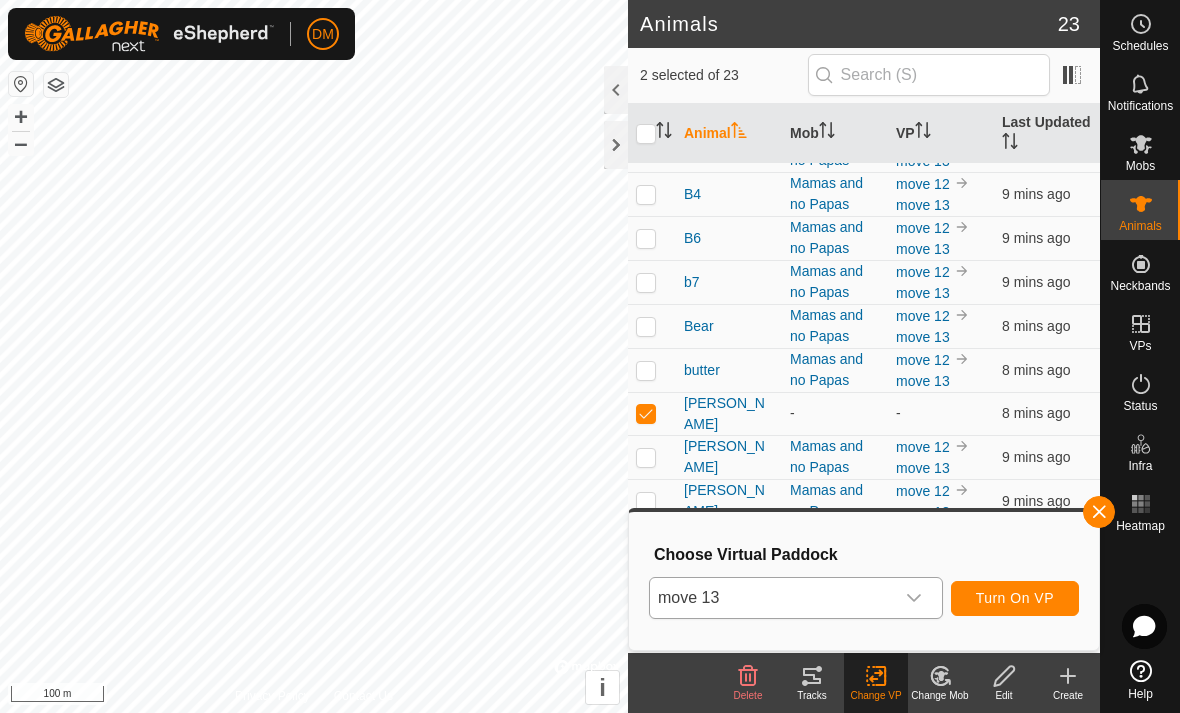 click on "Turn On VP" at bounding box center [1015, 598] 